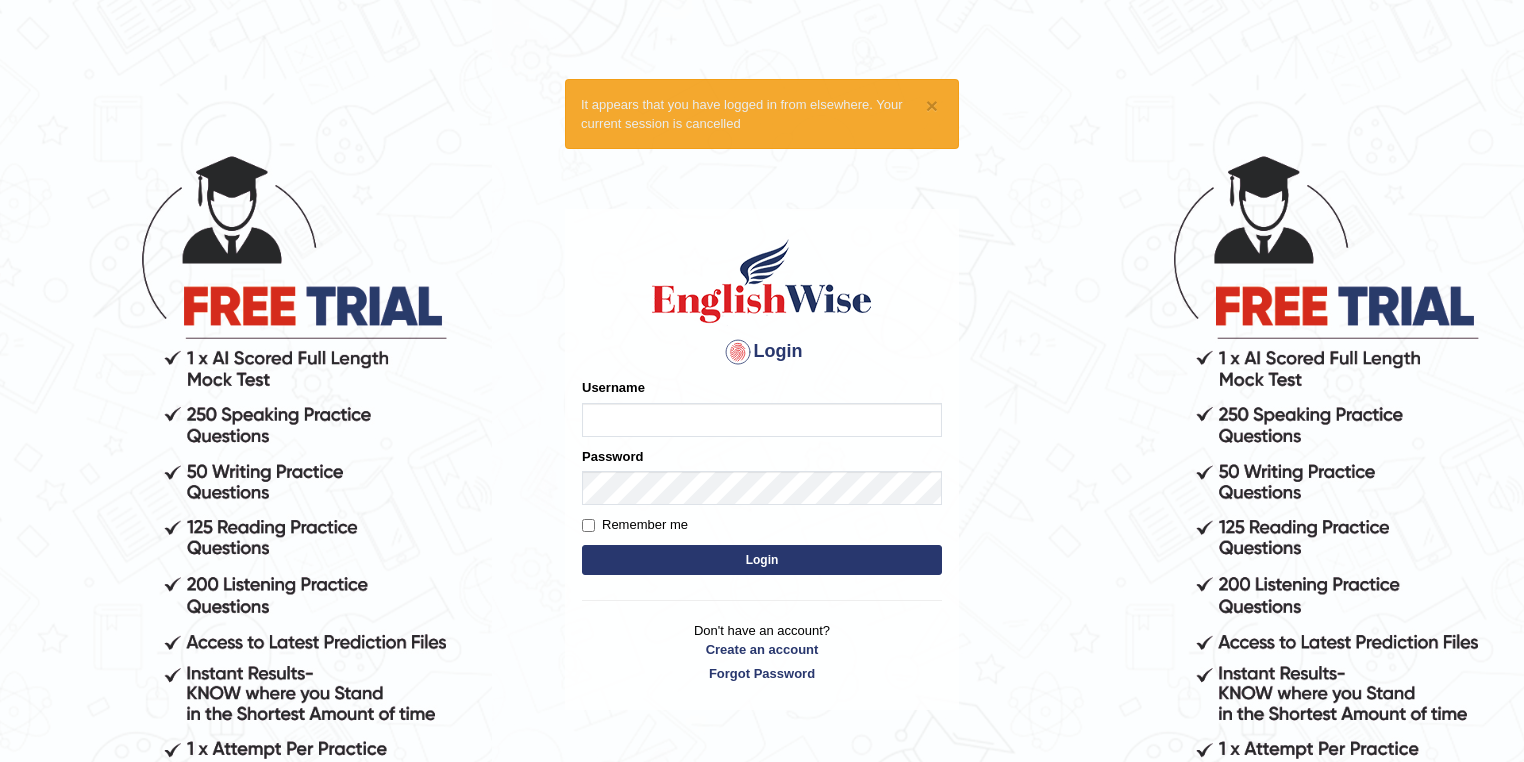 scroll, scrollTop: 0, scrollLeft: 0, axis: both 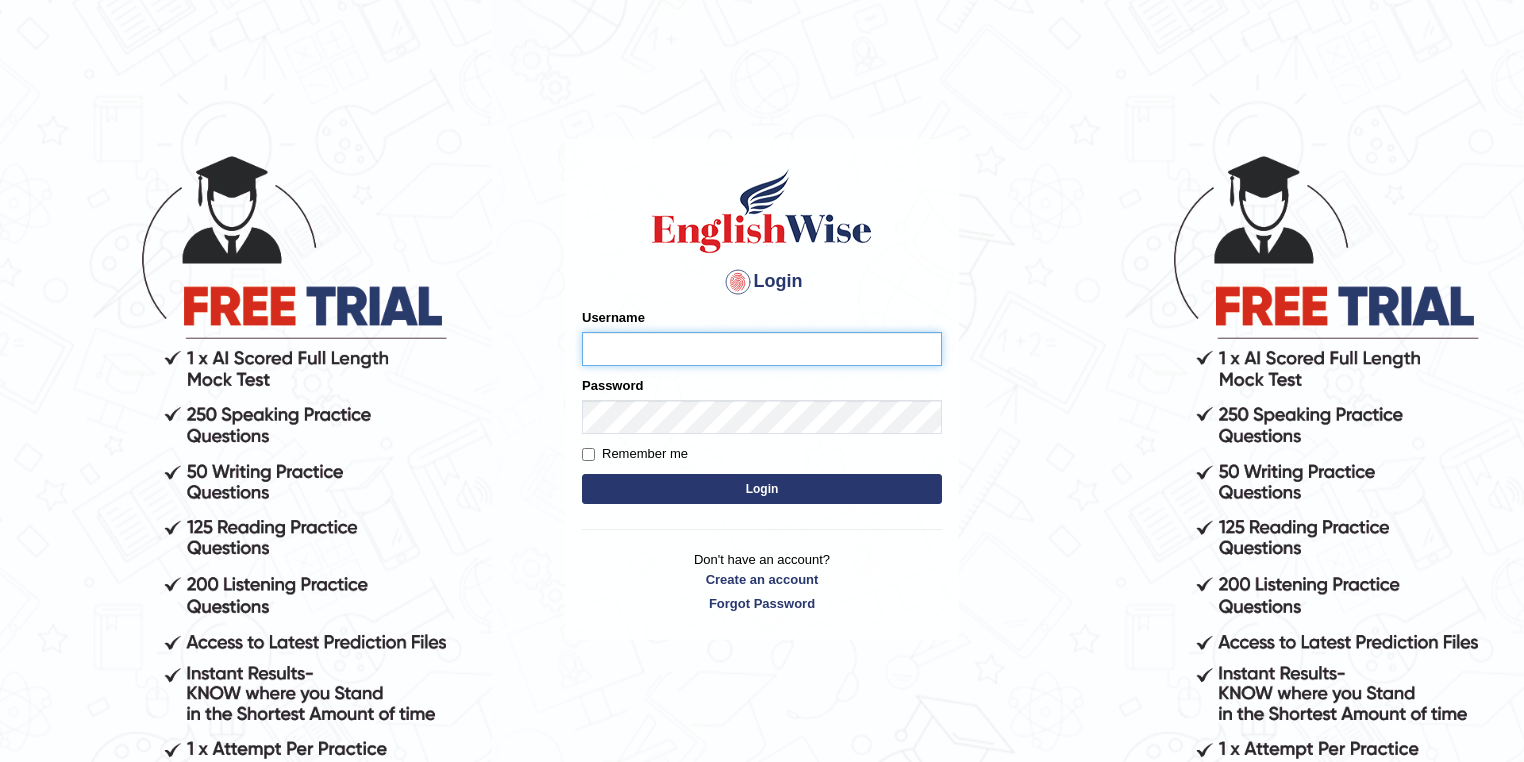 type on "LawrenceFC" 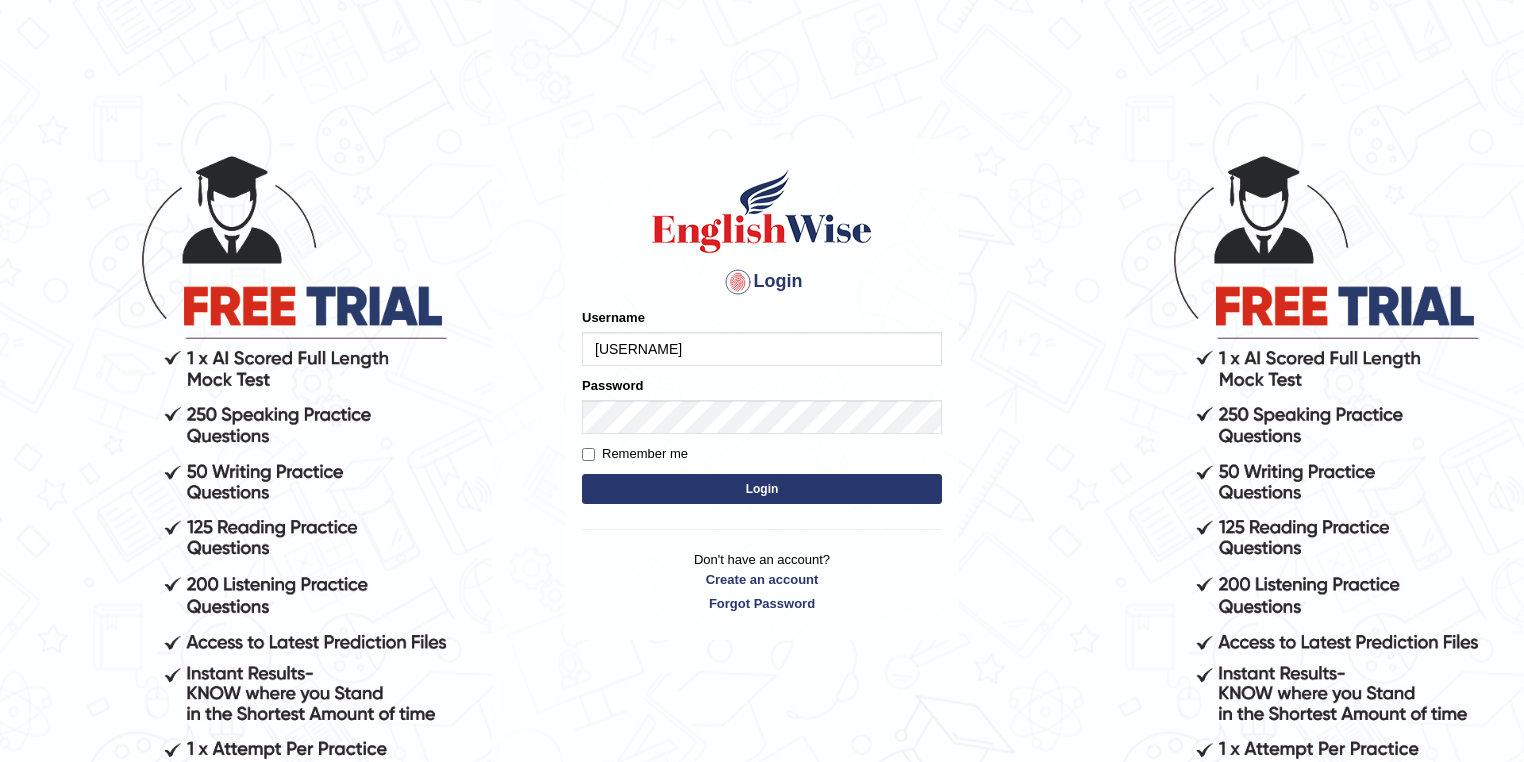 click on "Login
Please fix the following errors:
Username
LawrenceFC
Password
Remember me
Login
Don't have an account?
Create an account
Forgot Password
2025 ©  English Wise.  All Rights Reserved  Back to English Wise" at bounding box center (762, 457) 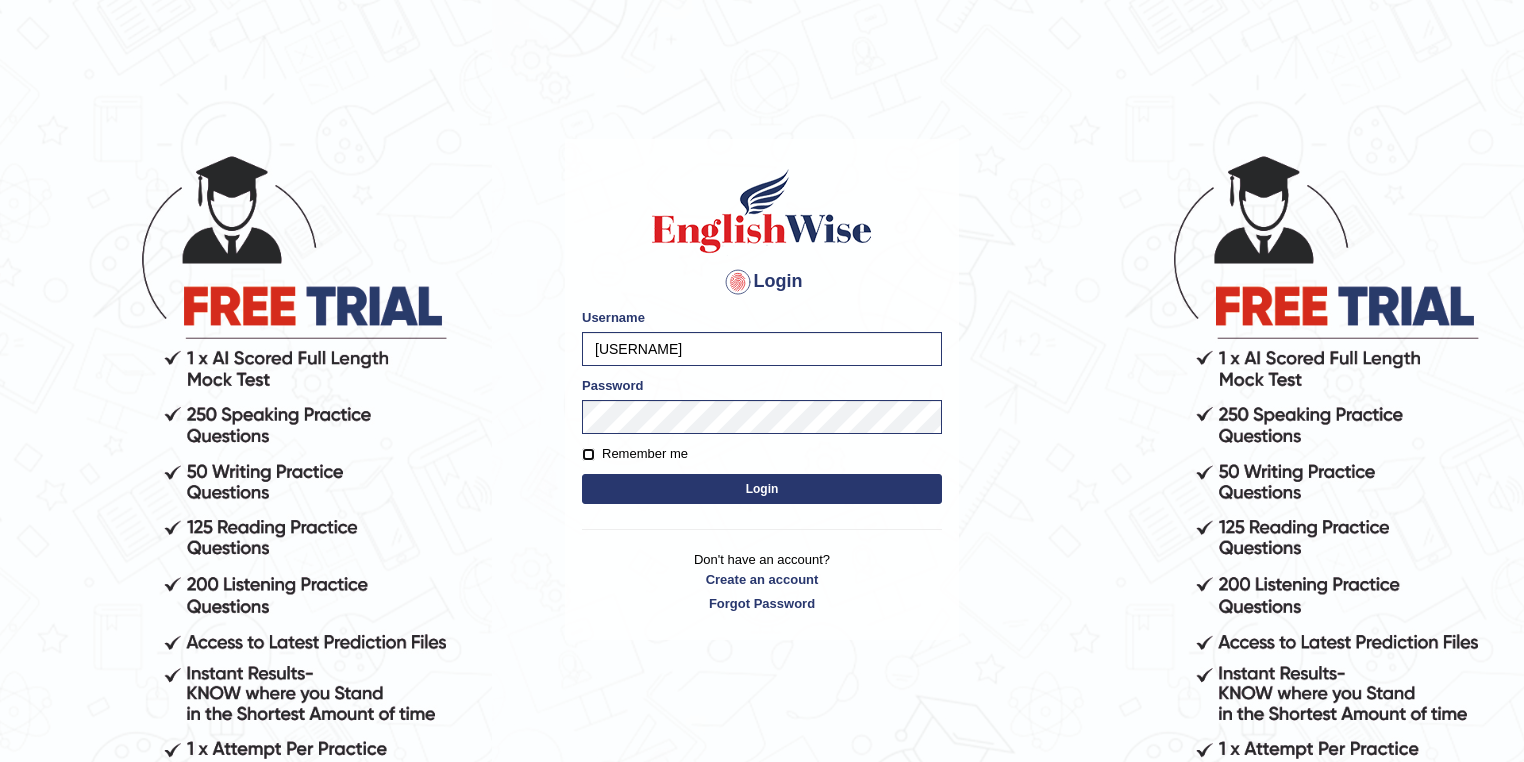 click on "Remember me" at bounding box center [588, 454] 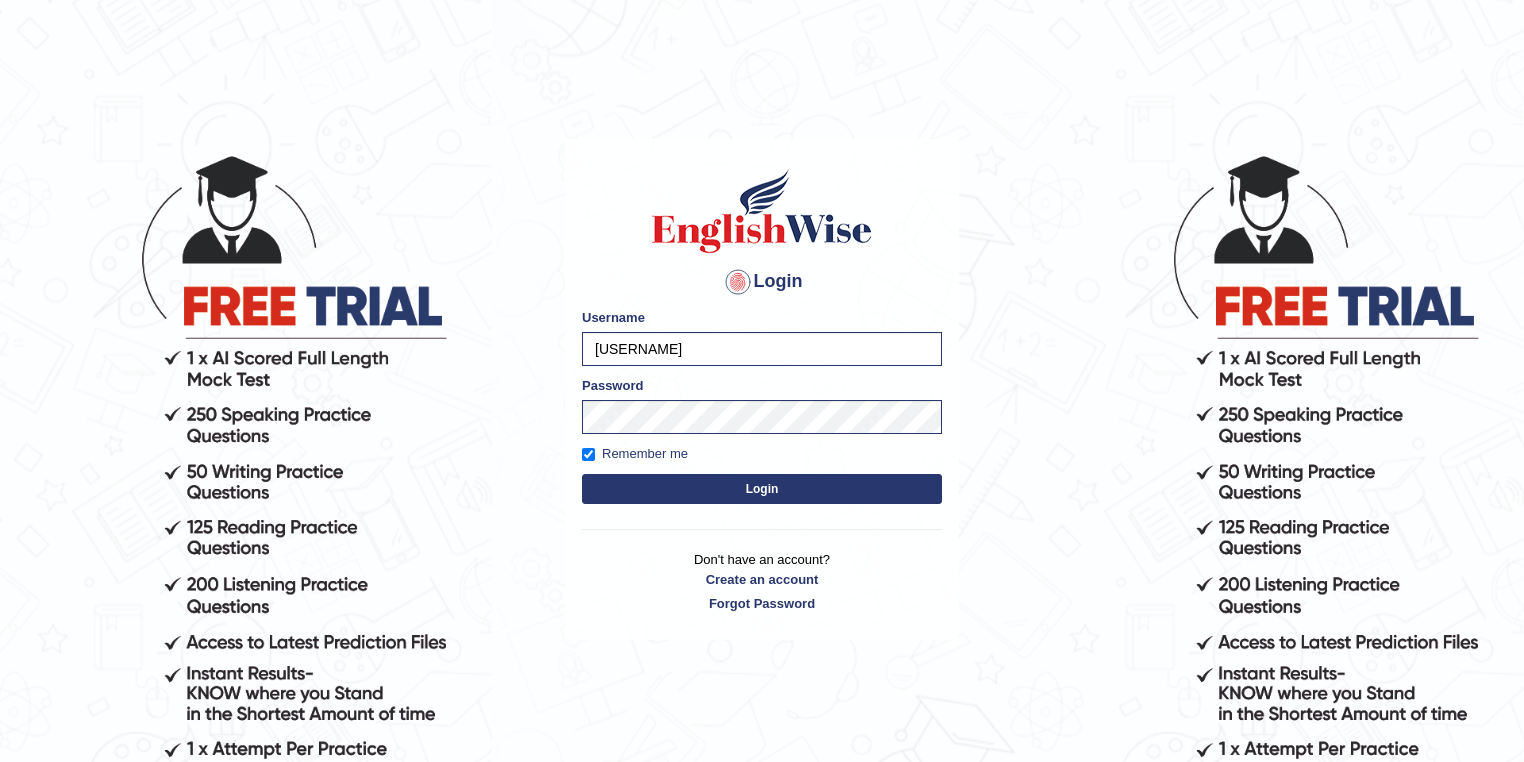 click on "Please fix the following errors:
Username
LawrenceFC
Password
Remember me
Login" at bounding box center [762, 408] 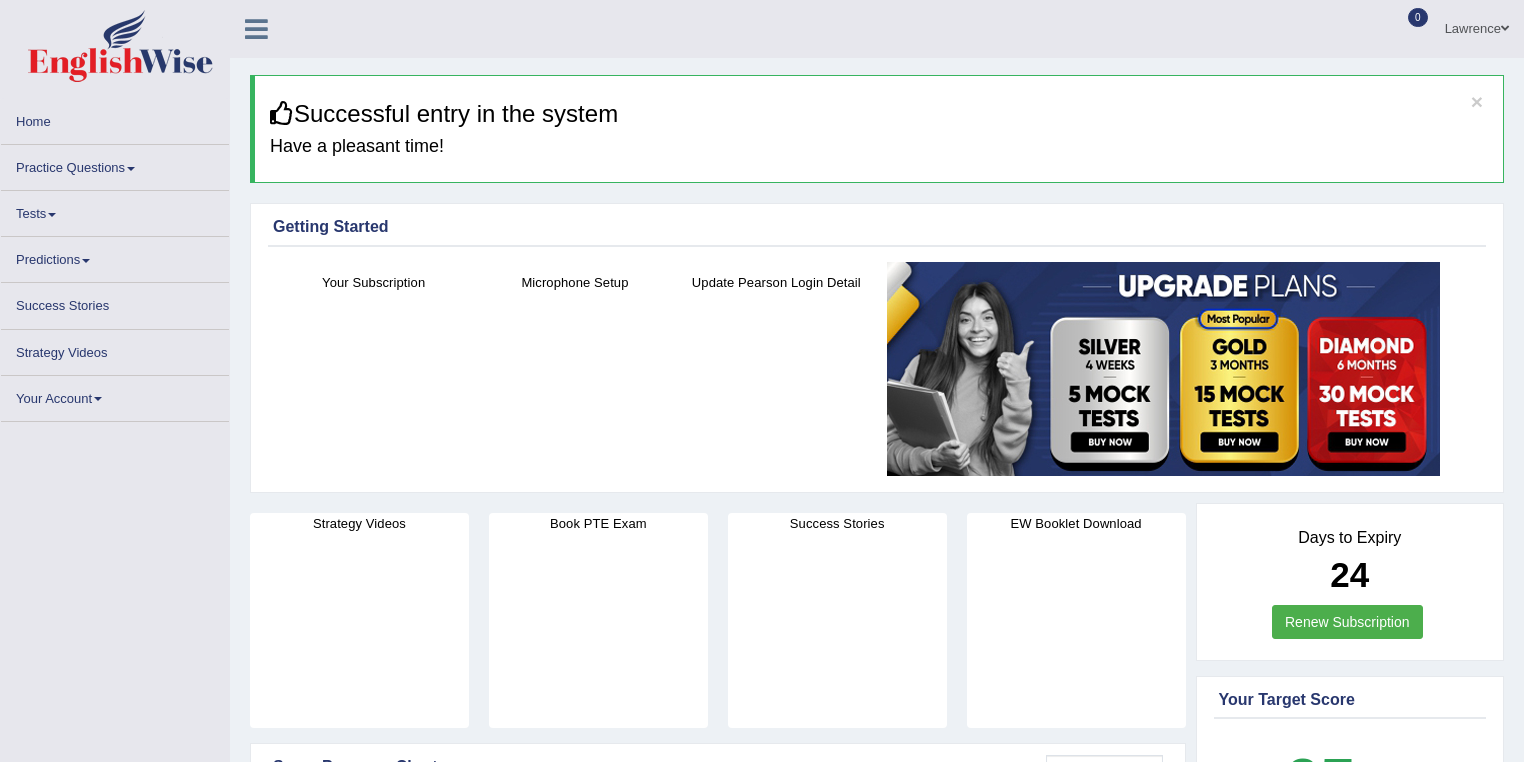 scroll, scrollTop: 0, scrollLeft: 0, axis: both 